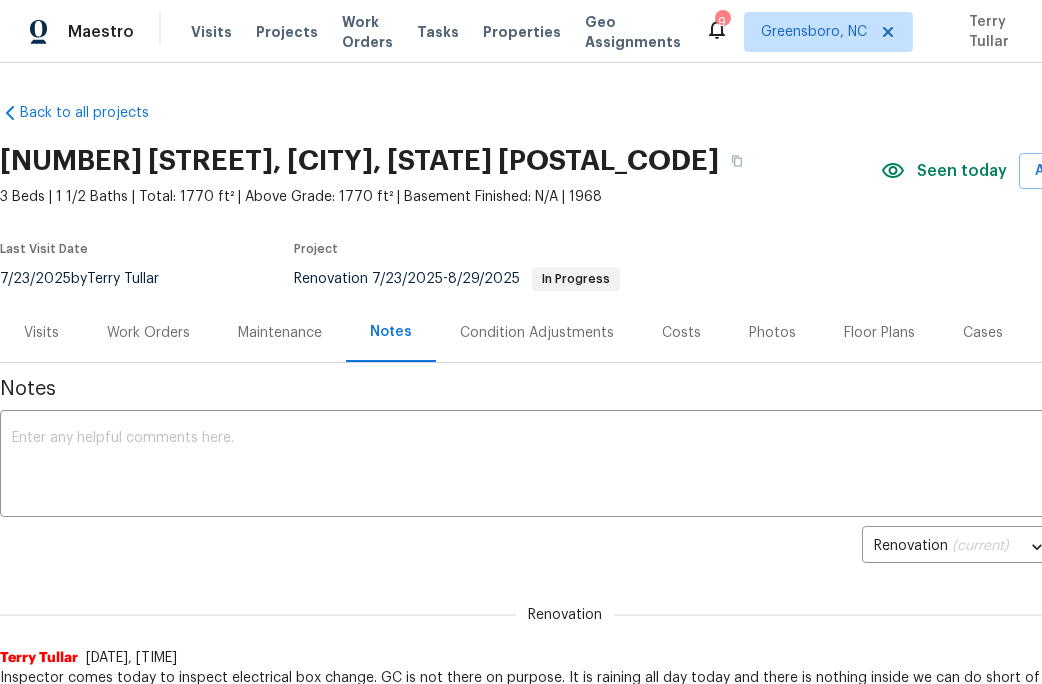 scroll, scrollTop: 0, scrollLeft: 0, axis: both 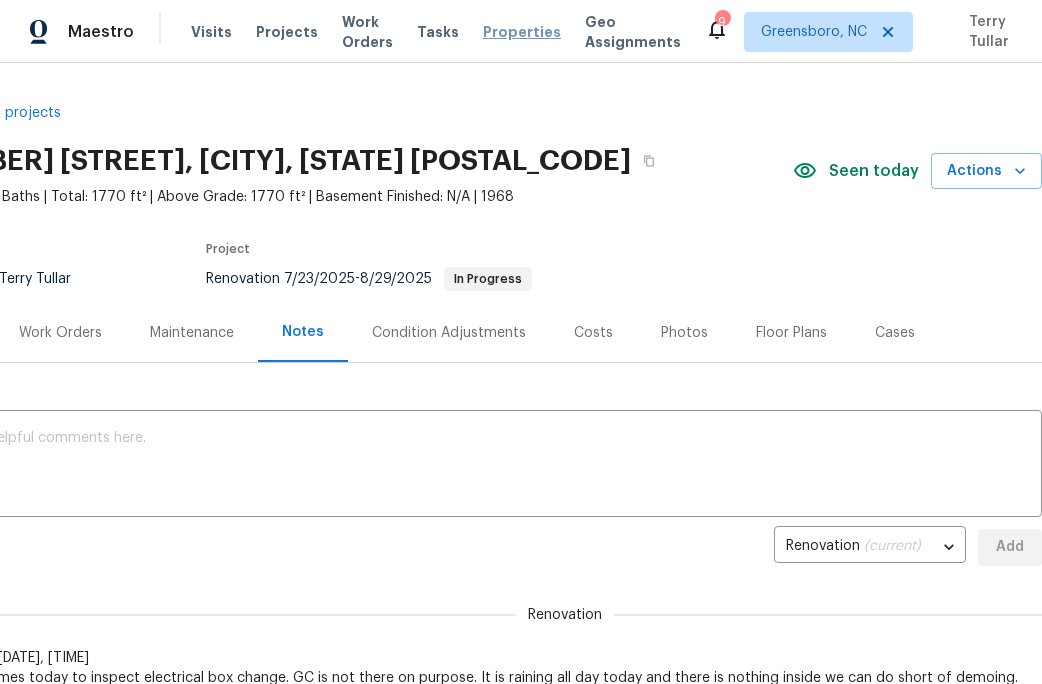 click on "Properties" at bounding box center (522, 32) 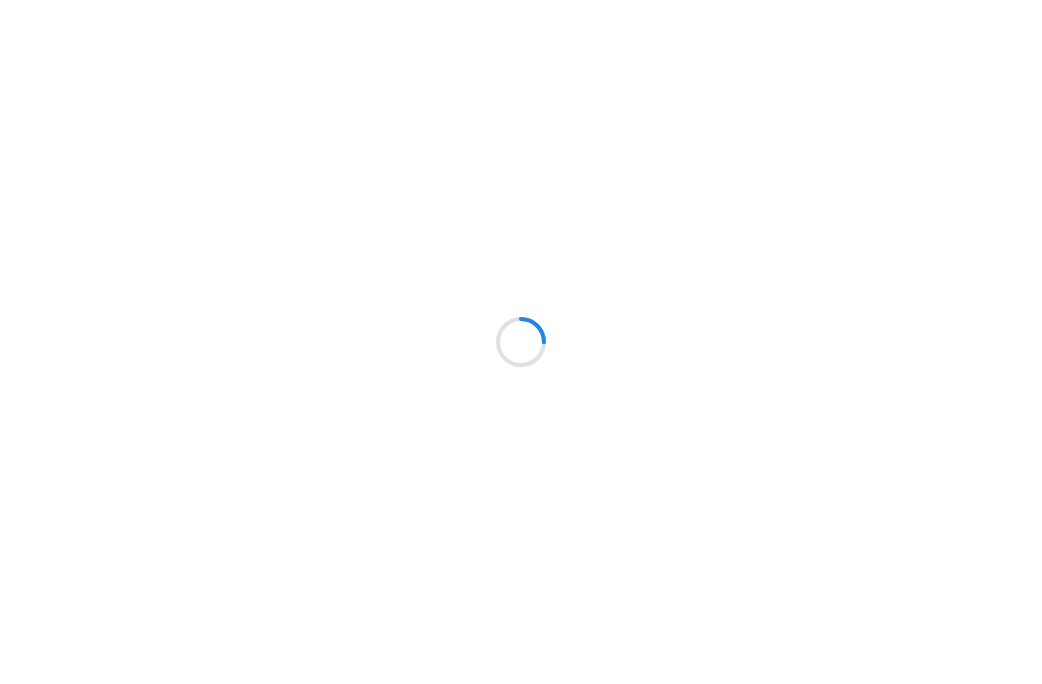 scroll, scrollTop: 0, scrollLeft: 0, axis: both 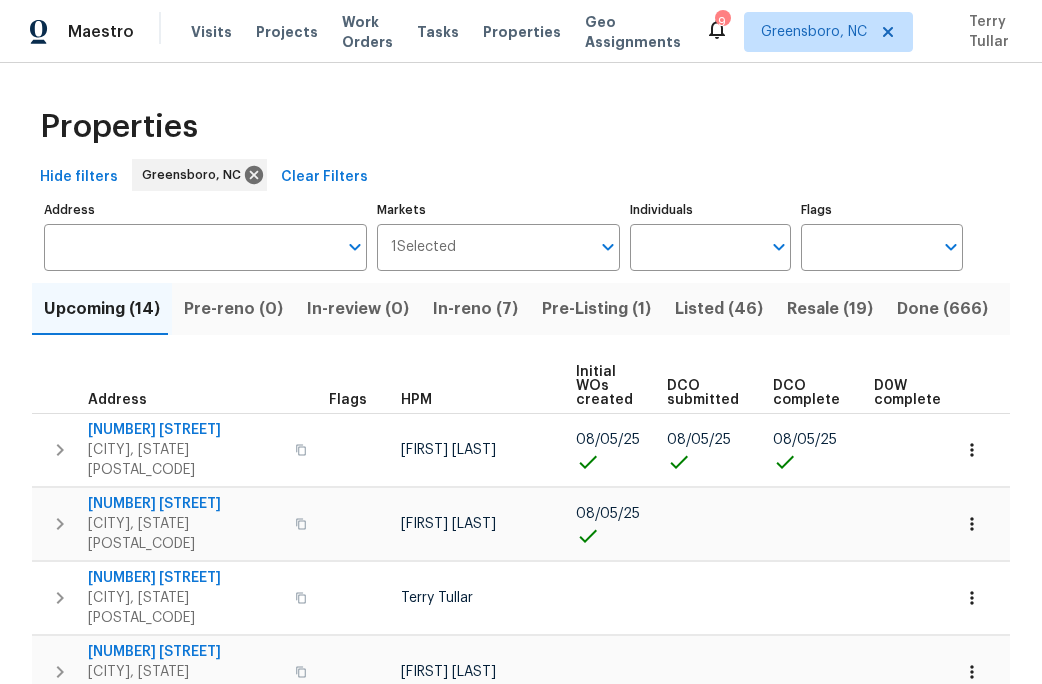 click on "In-reno (7)" at bounding box center (475, 309) 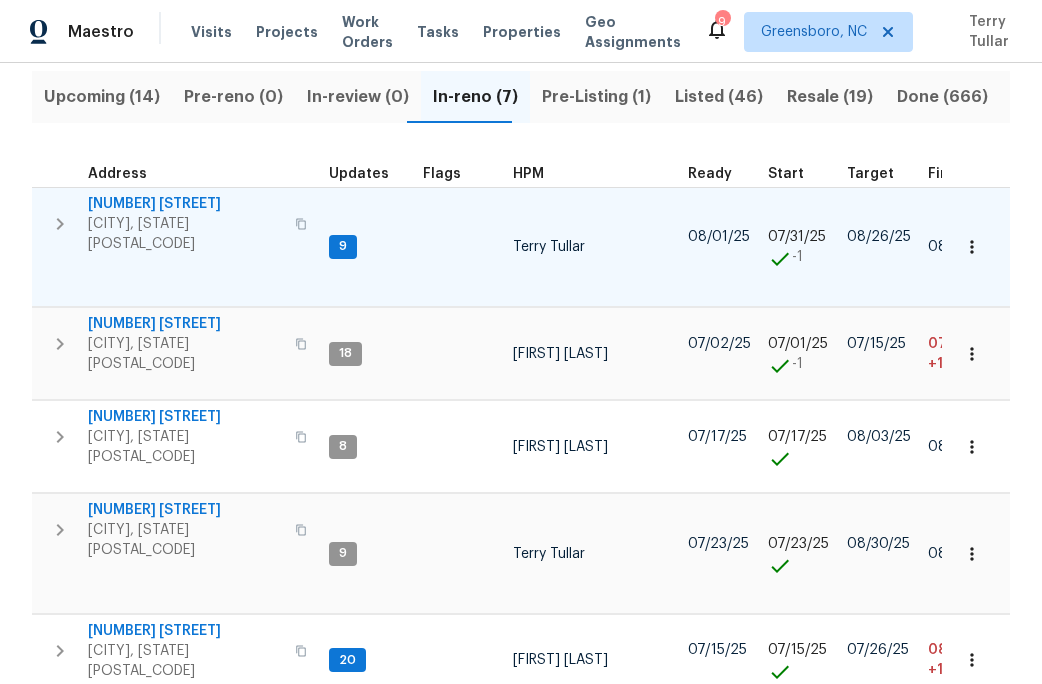 scroll, scrollTop: 226, scrollLeft: 0, axis: vertical 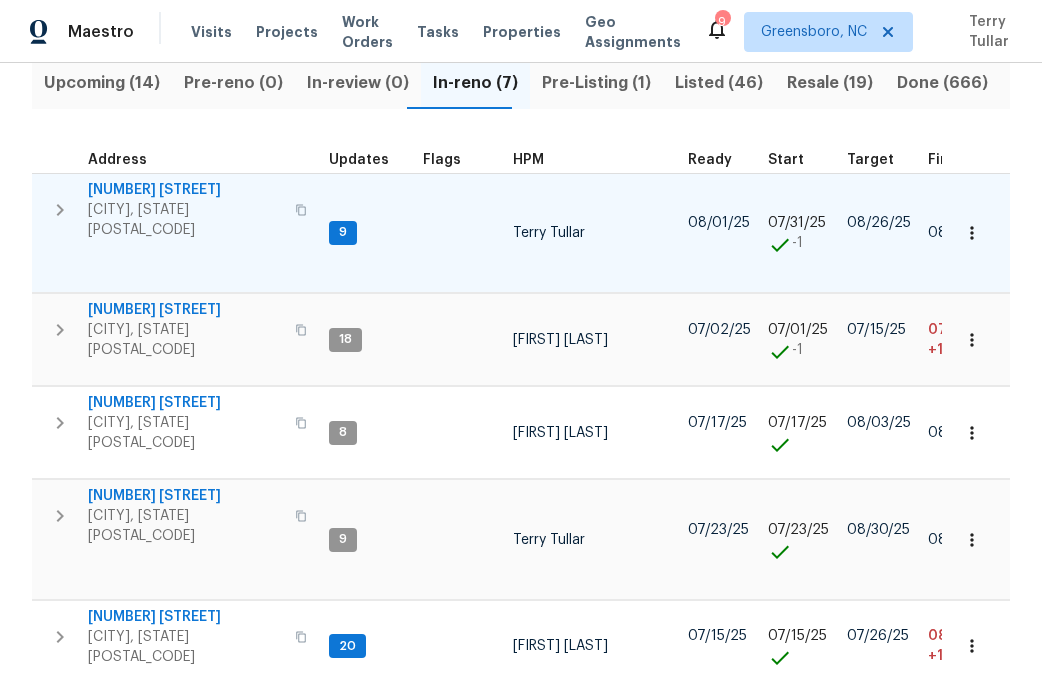 click on "12 Silverbrook Ct" at bounding box center [185, 190] 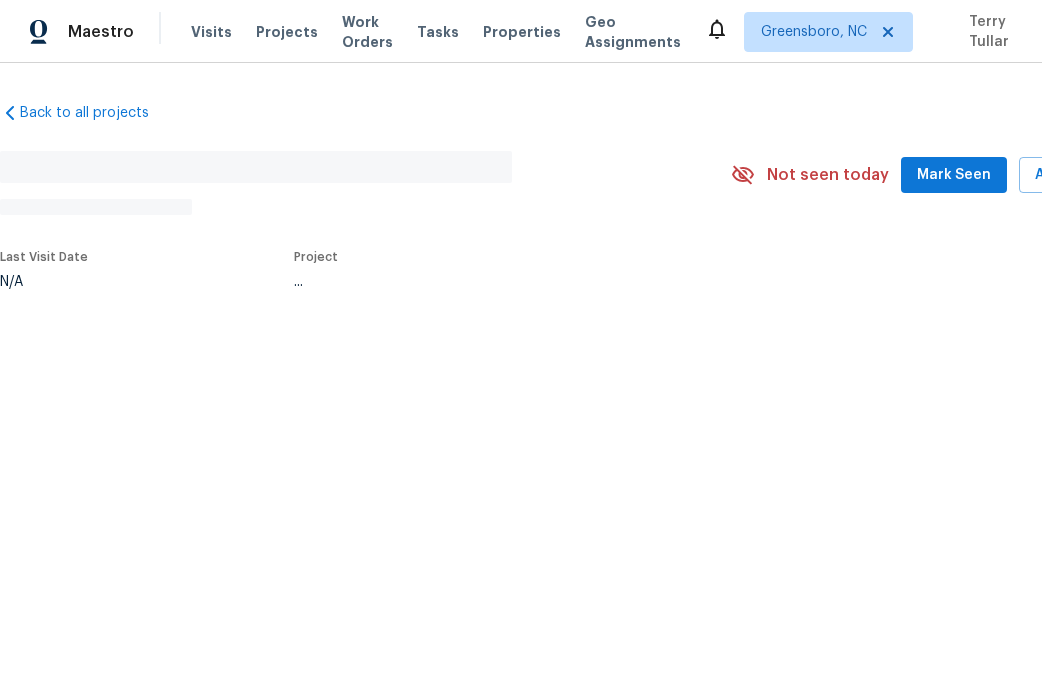 scroll, scrollTop: 0, scrollLeft: 0, axis: both 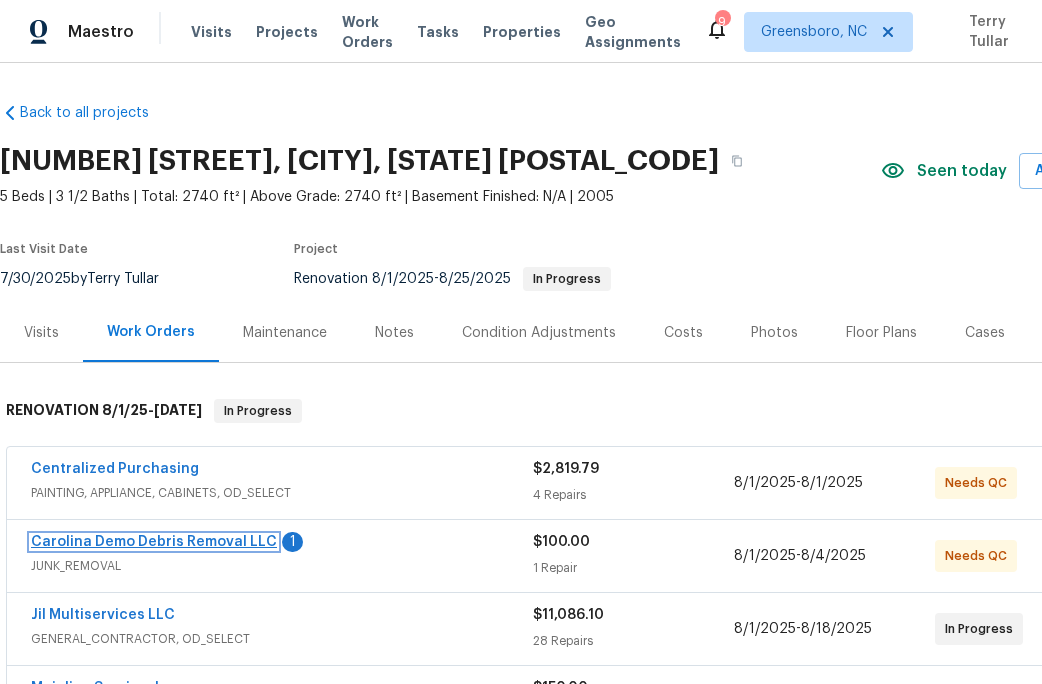 click on "Carolina Demo Debris Removal LLC" at bounding box center (154, 542) 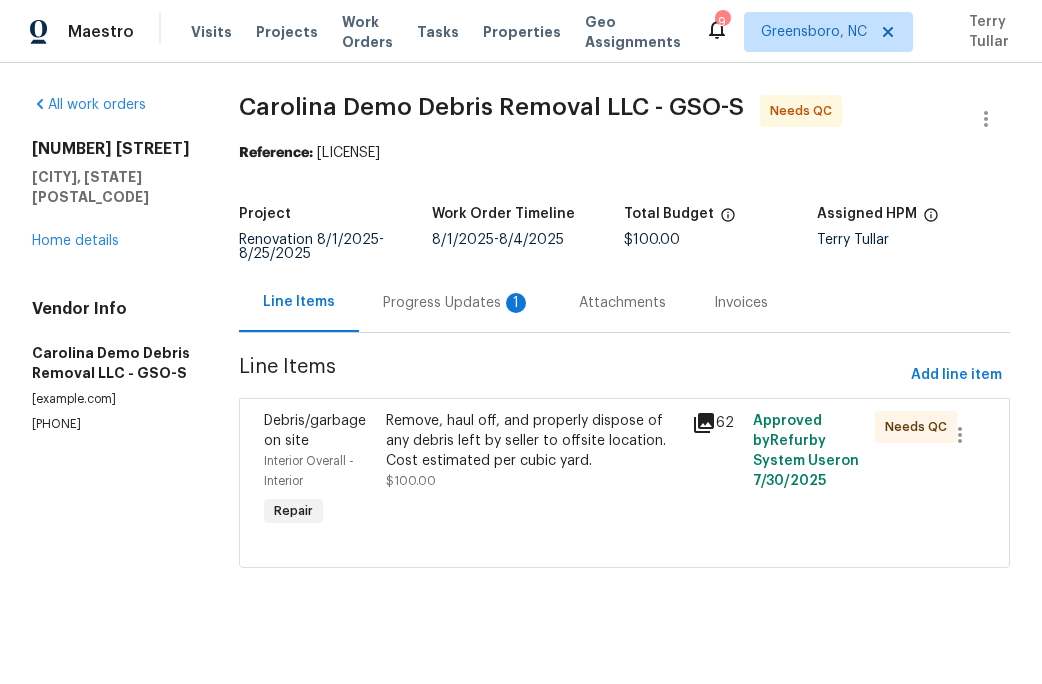 click on "Progress Updates 1" at bounding box center (457, 303) 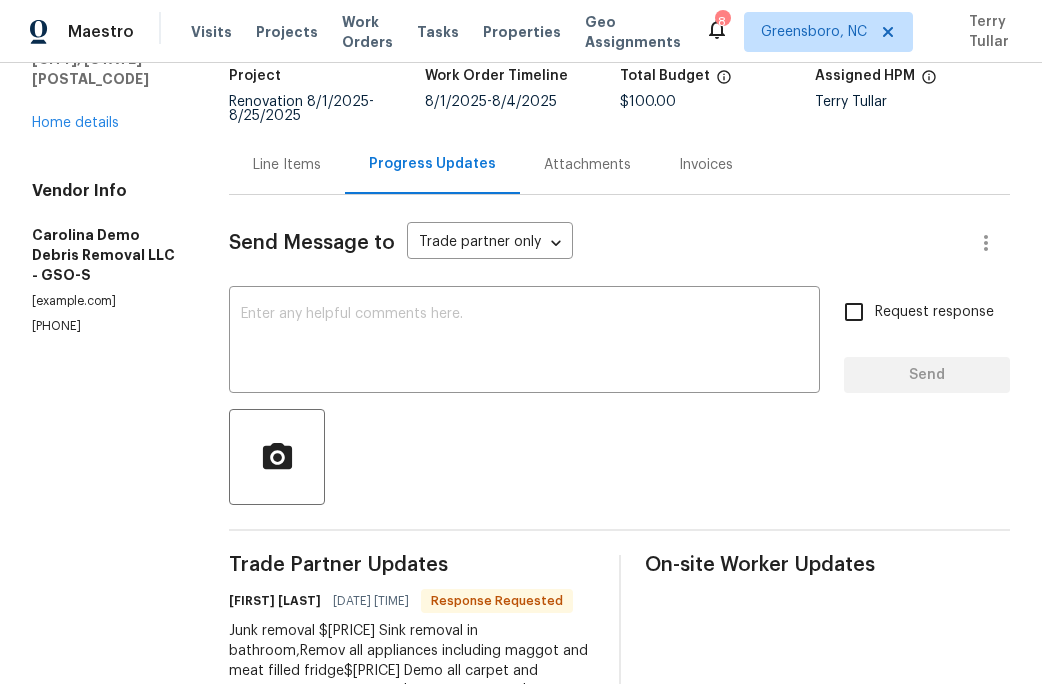 scroll, scrollTop: 0, scrollLeft: 0, axis: both 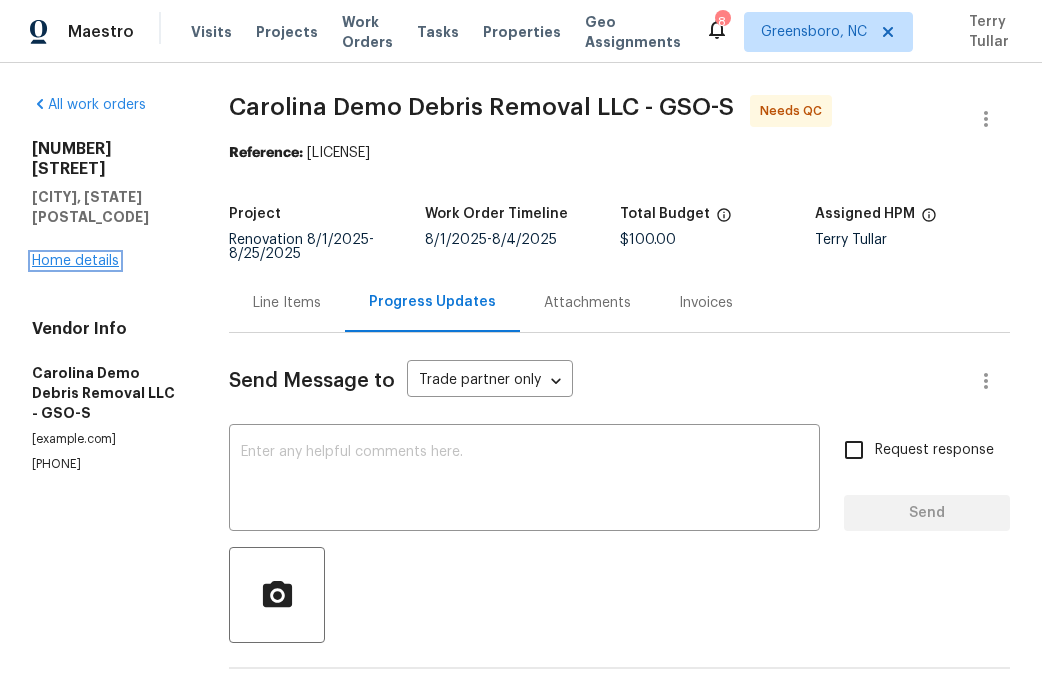 click on "Home details" at bounding box center (75, 261) 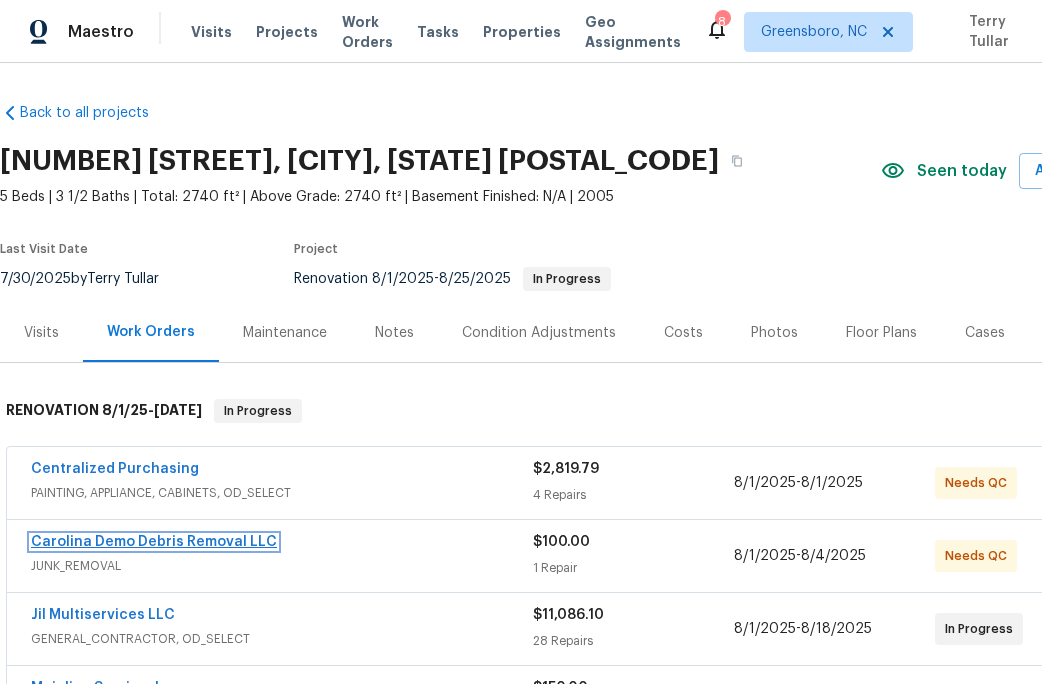 click on "Carolina Demo Debris Removal LLC" at bounding box center [154, 542] 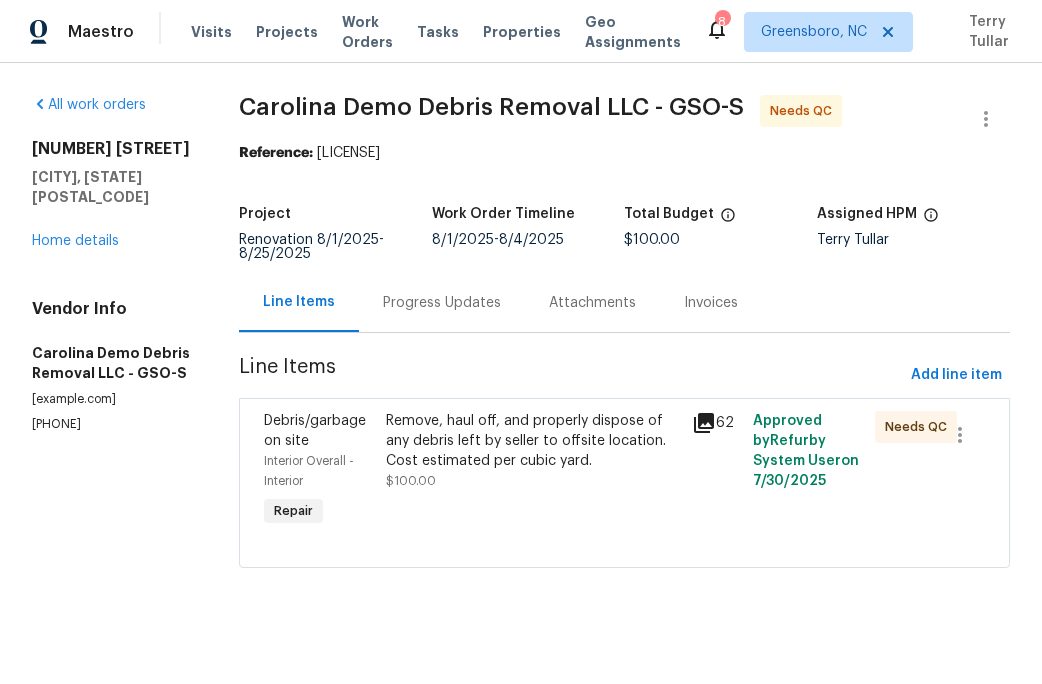 click on "Remove, haul off, and properly dispose of any debris left by seller to offsite location. Cost estimated per cubic yard." at bounding box center (532, 441) 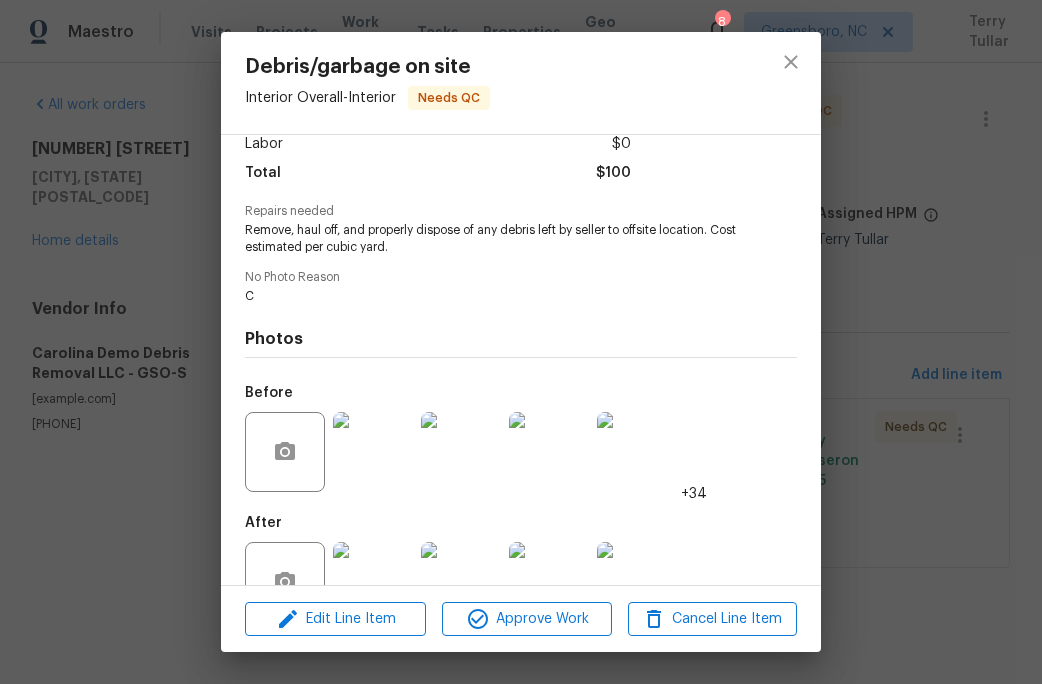 scroll, scrollTop: 203, scrollLeft: 0, axis: vertical 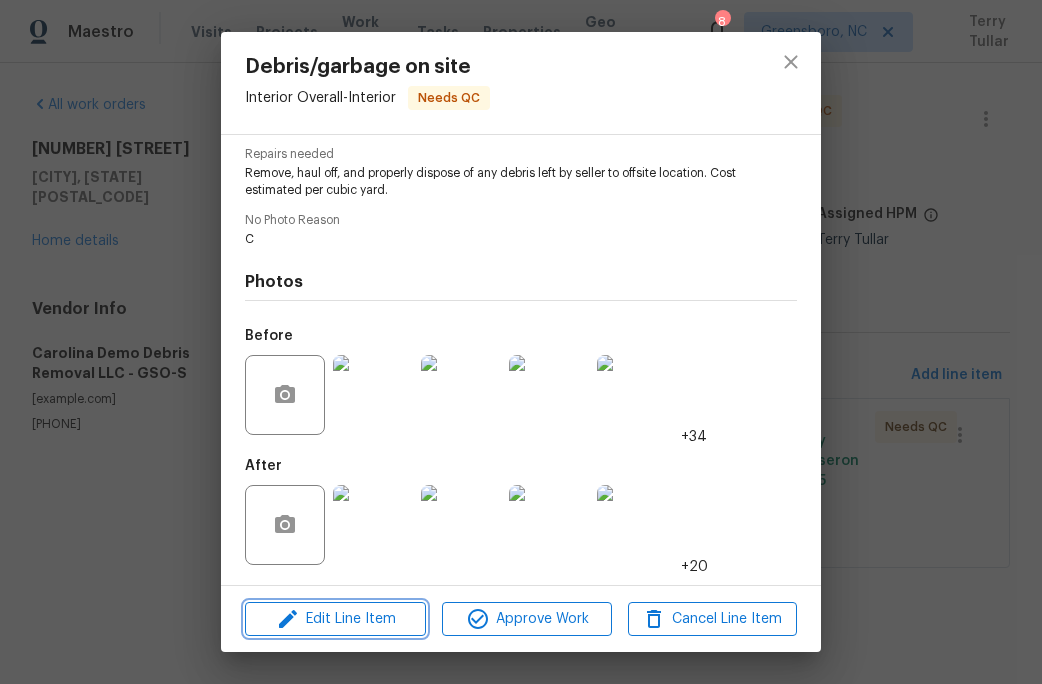 click on "Edit Line Item" at bounding box center (335, 619) 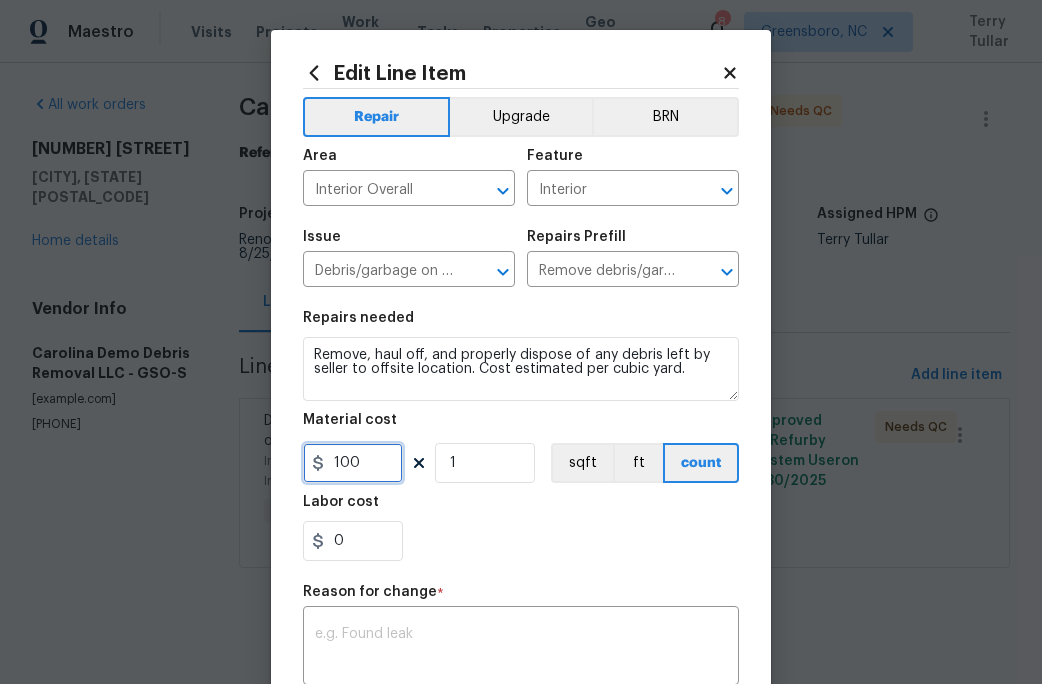 click on "100" at bounding box center [353, 463] 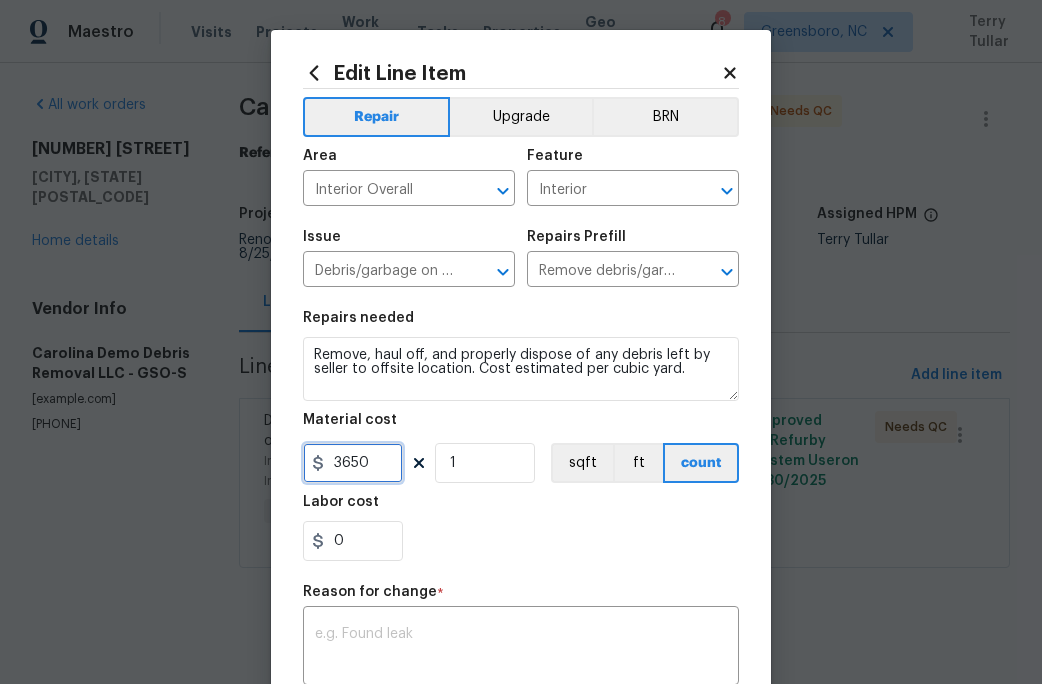 type on "3650" 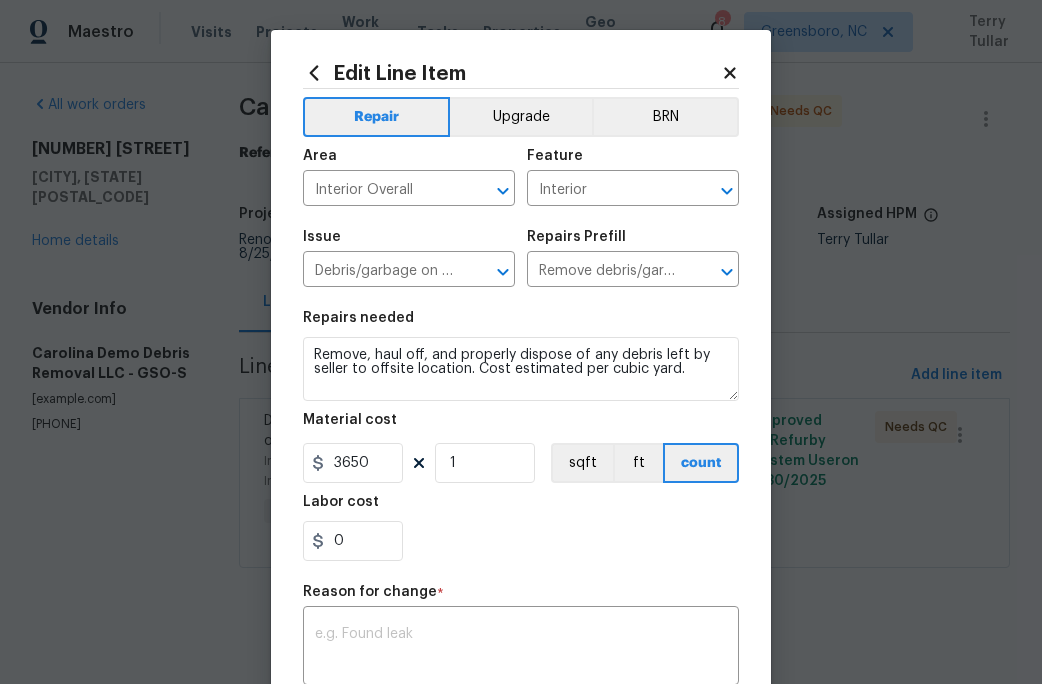 click on "0" at bounding box center (521, 541) 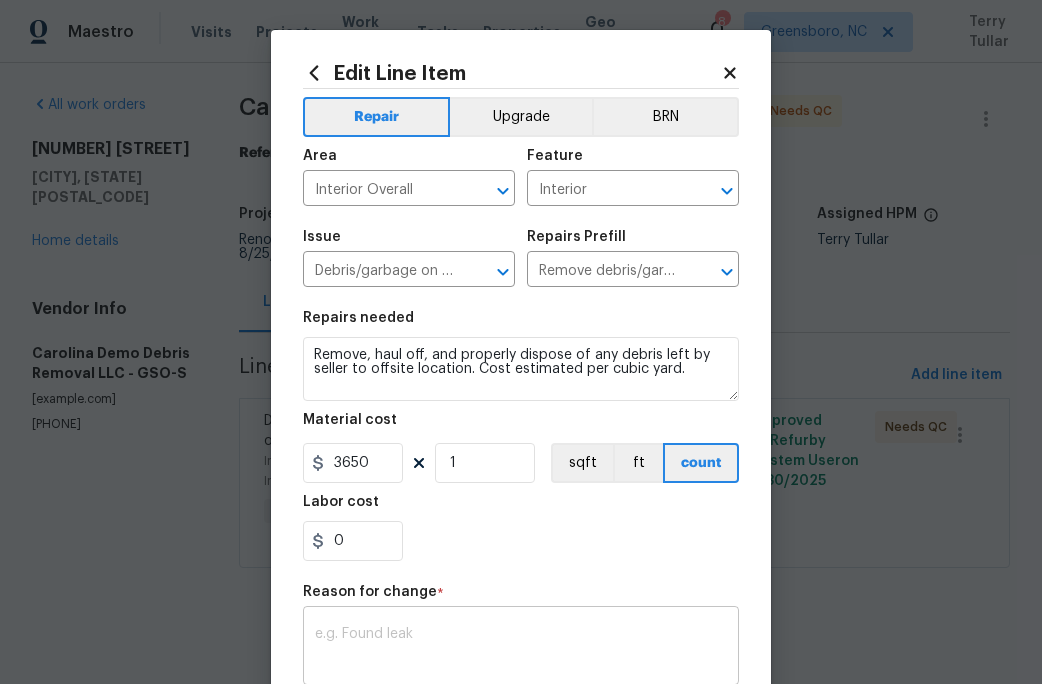 click at bounding box center [521, 648] 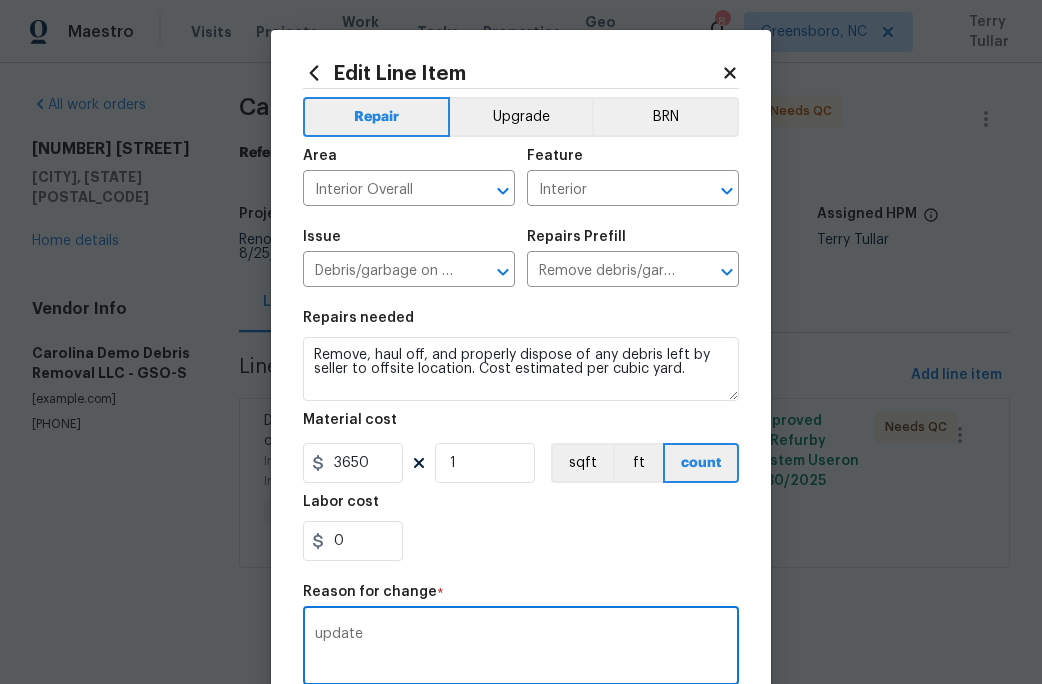 type on "update" 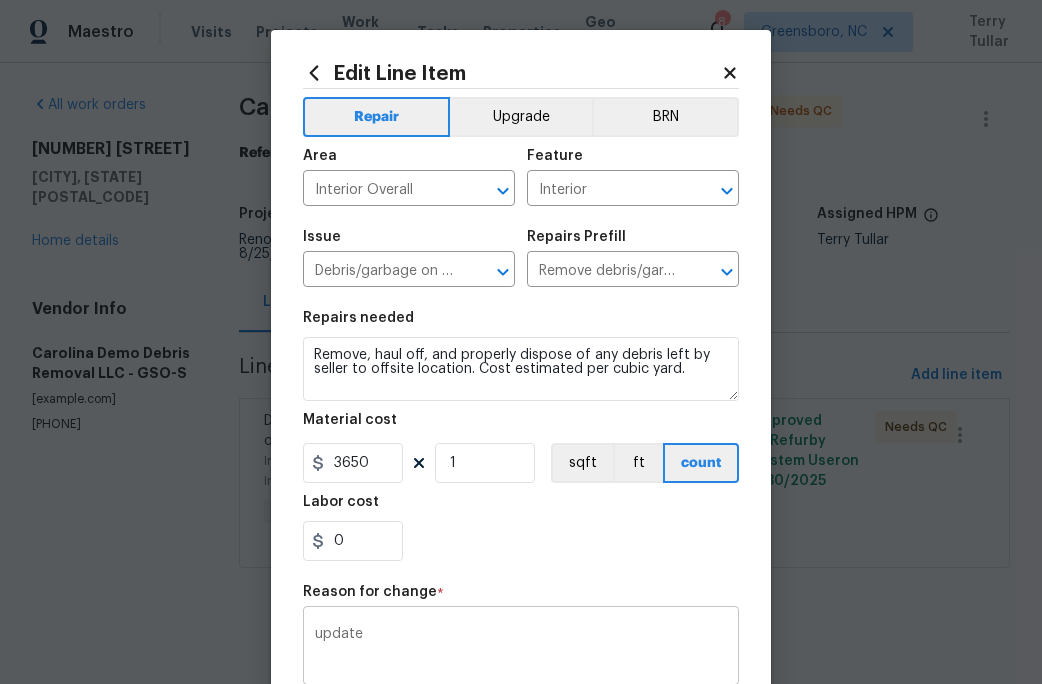 click on "update x ​" at bounding box center [521, 648] 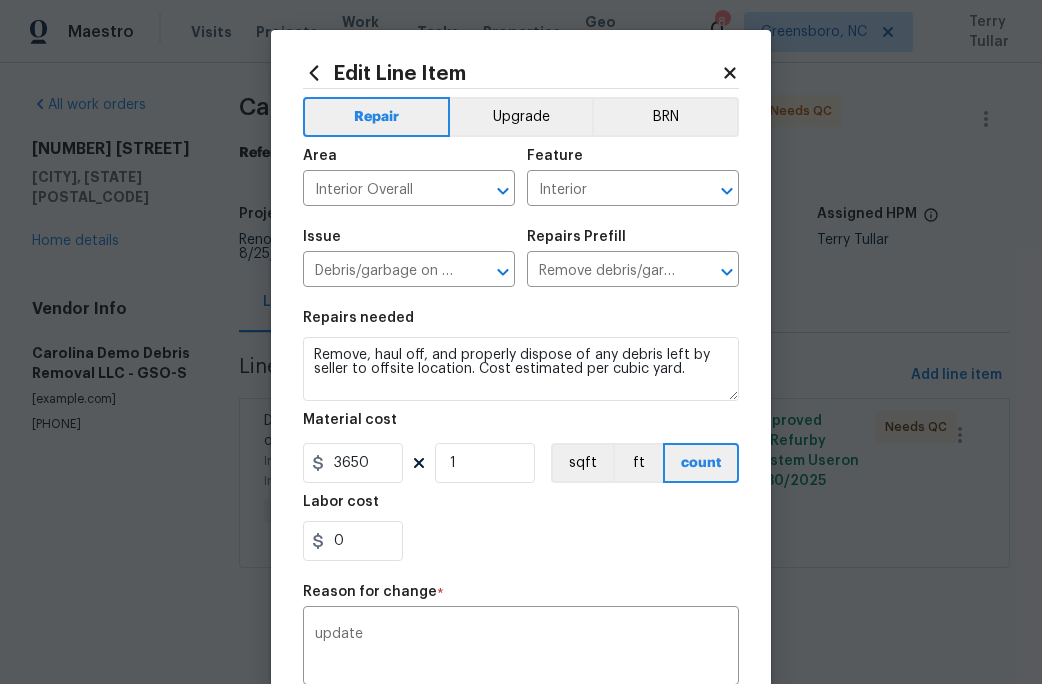 click on "Repair Upgrade BRN Area Interior Overall ​ Feature Interior ​ Issue Debris/garbage on site ​ Repairs Prefill Remove debris/garbage $100.00 ​ Repairs needed Remove, haul off, and properly dispose of any debris left by seller to offsite location. Cost estimated per cubic yard. Material cost 3650 1 sqft ft count Labor cost 0 Reason for change * update x ​ Photos  +58 Create without photos" at bounding box center (521, 487) 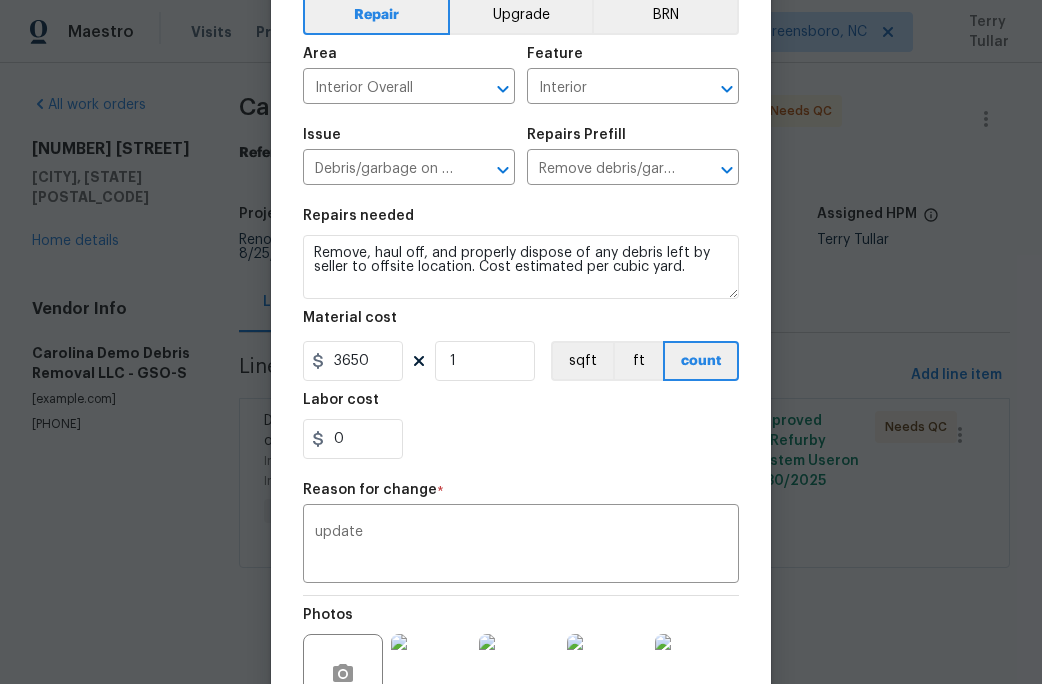 scroll, scrollTop: 322, scrollLeft: 0, axis: vertical 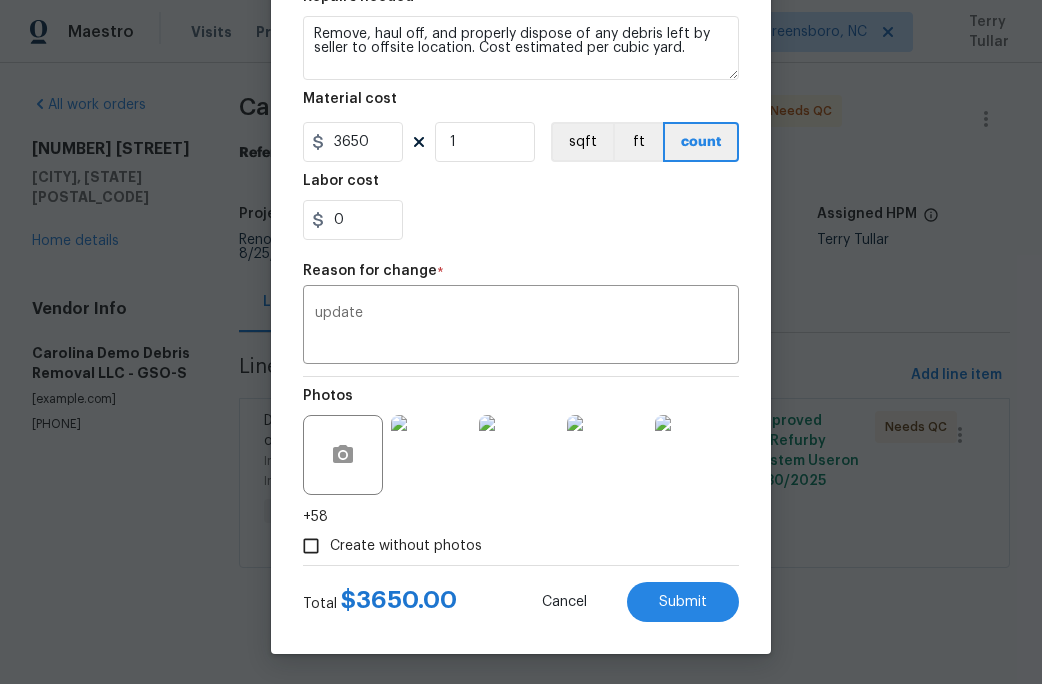 click on "Create without photos" at bounding box center [311, 546] 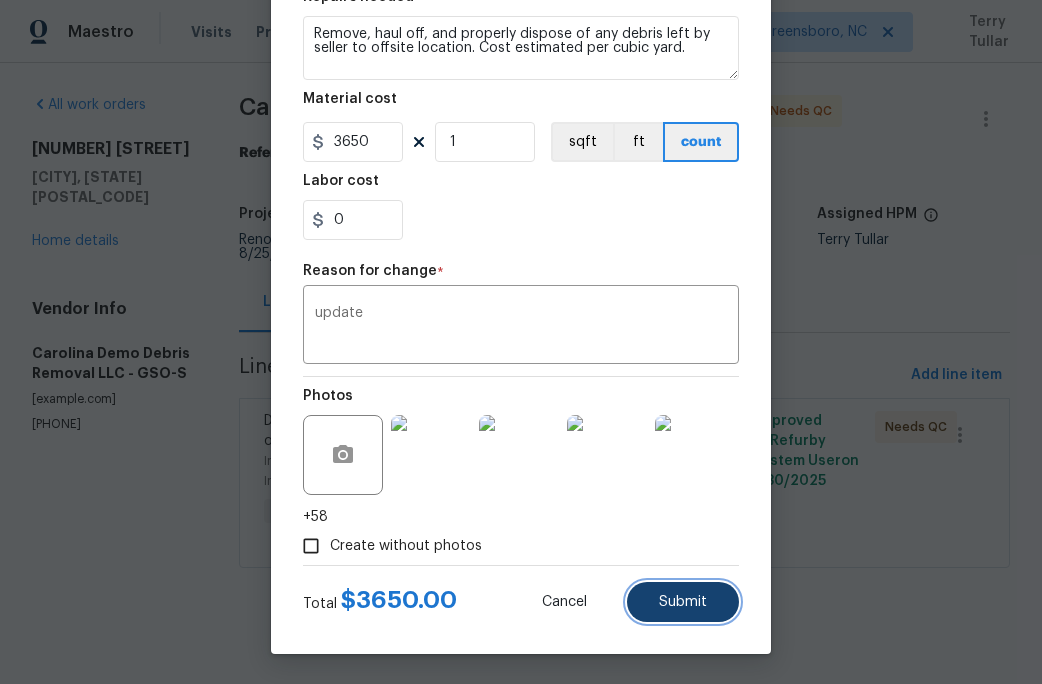 click on "Submit" at bounding box center (683, 602) 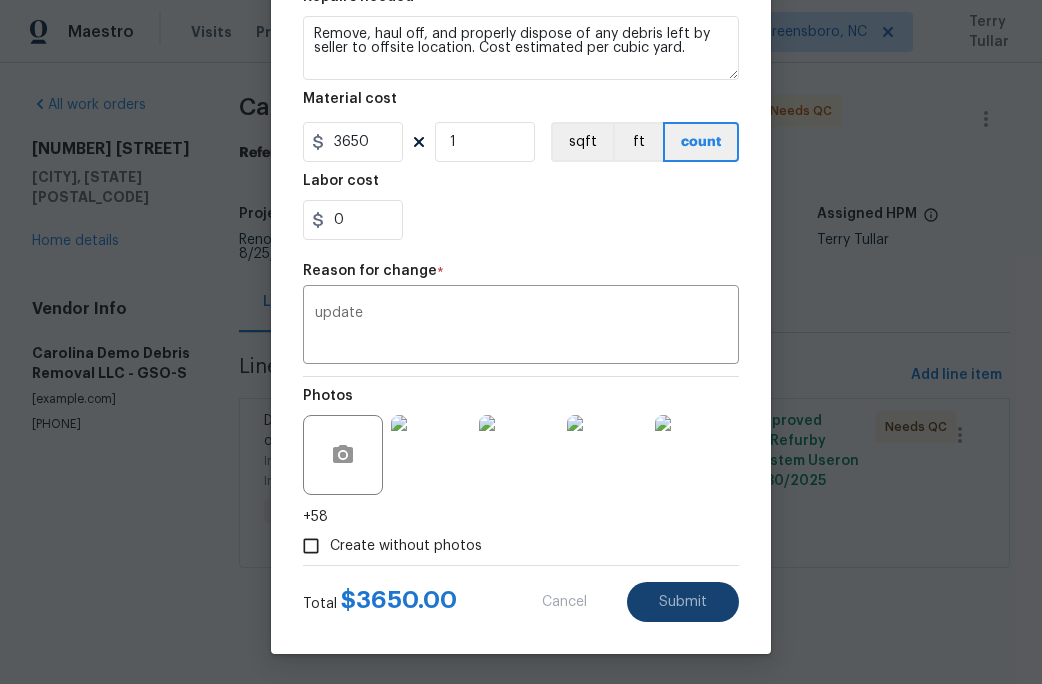 type on "100" 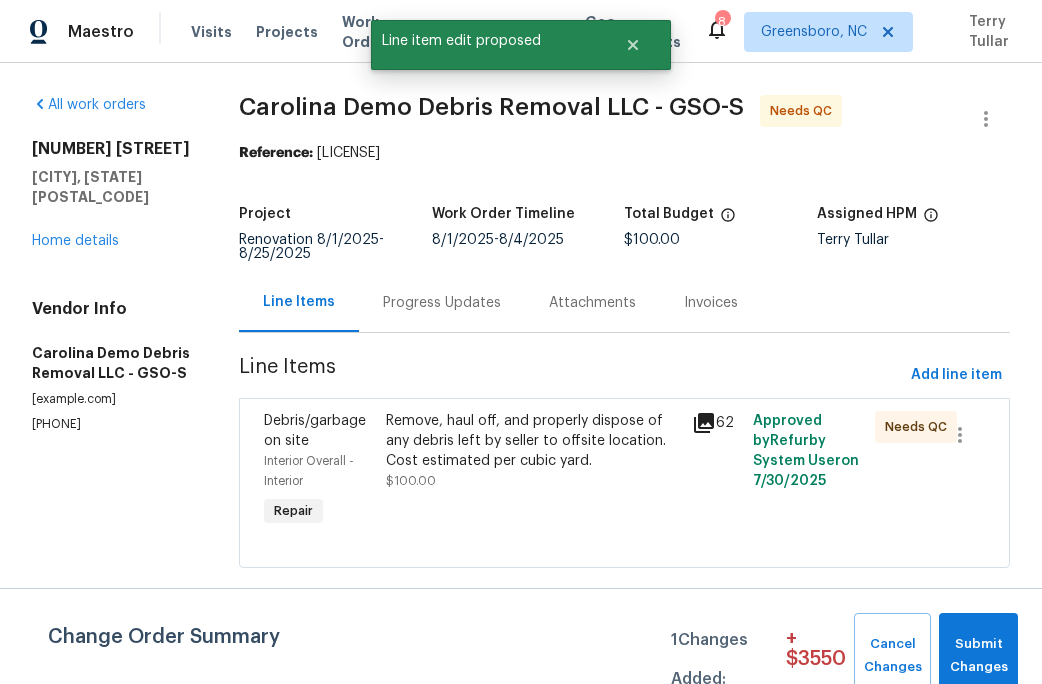 scroll, scrollTop: 0, scrollLeft: 0, axis: both 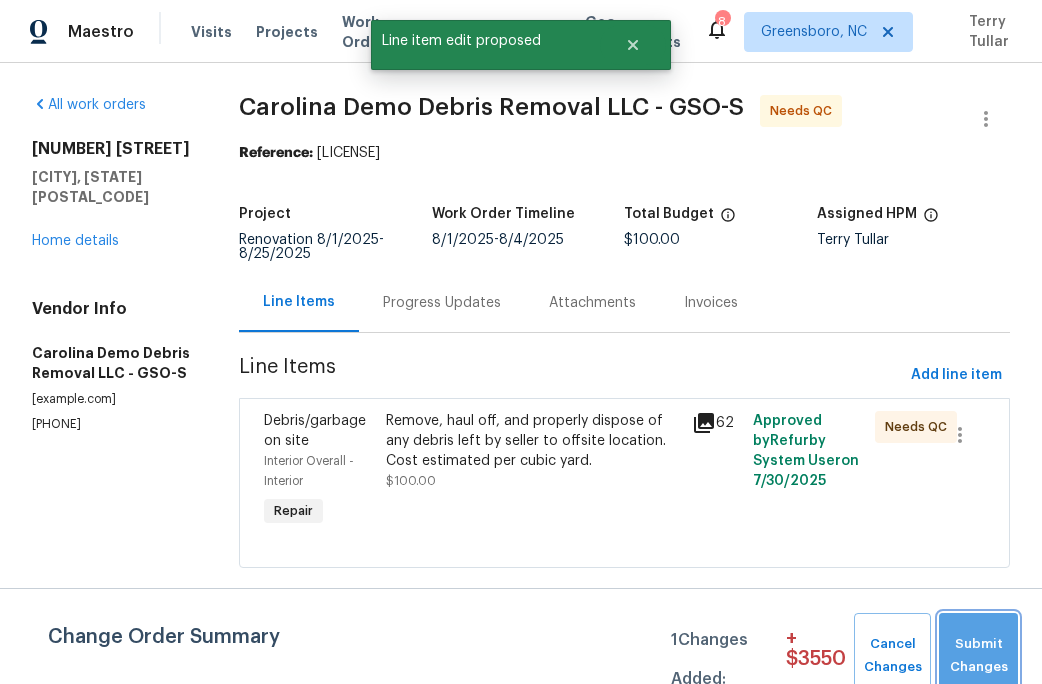 click on "Submit Changes" at bounding box center [978, 656] 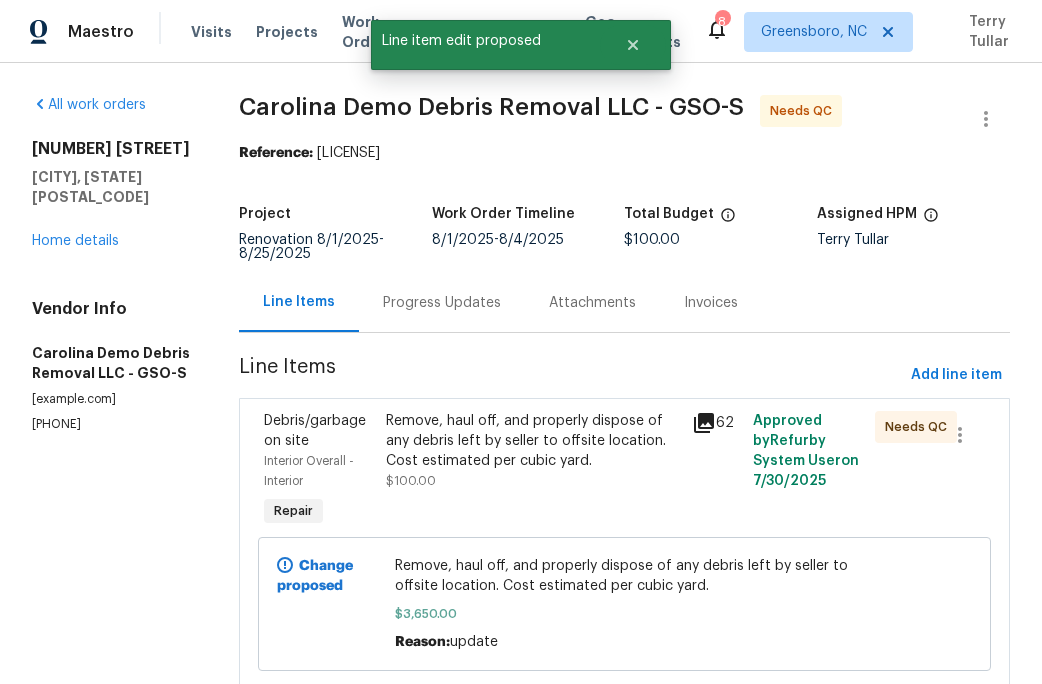 click on "Remove, haul off, and properly dispose of any debris left by seller to offsite location. Cost estimated per cubic yard. $100.00" at bounding box center (532, 451) 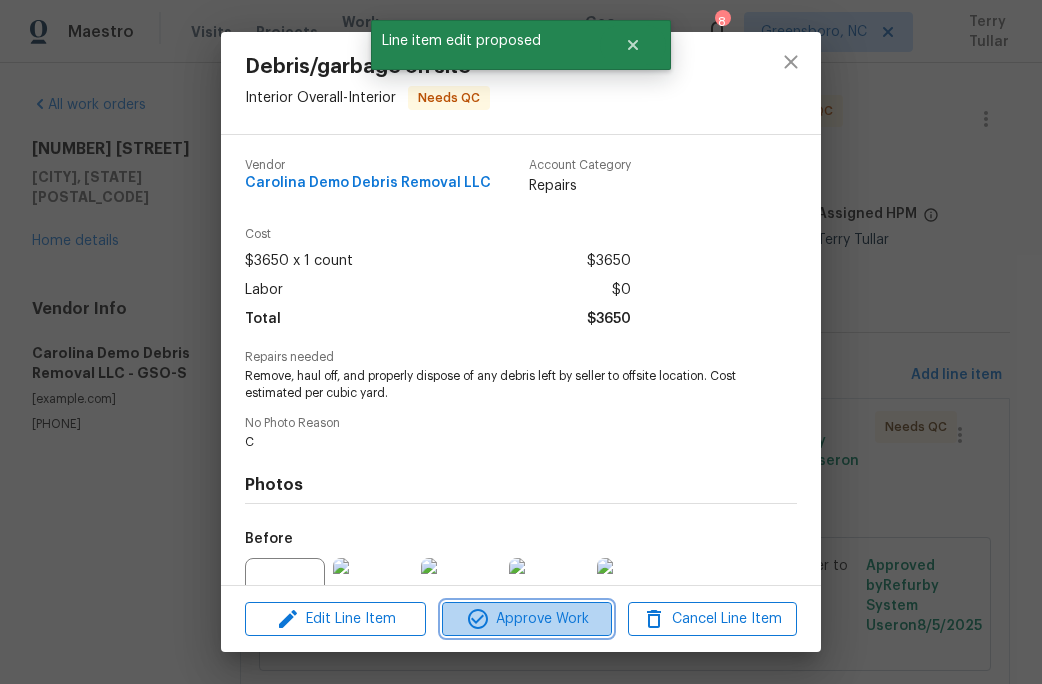 click on "Approve Work" at bounding box center (526, 619) 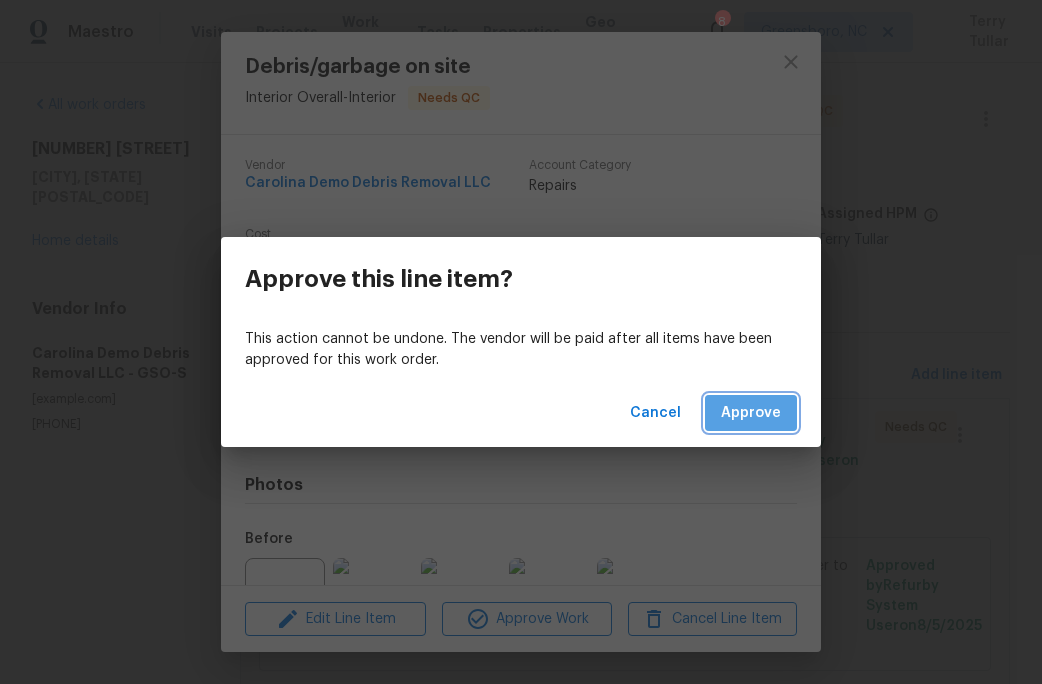 click on "Approve" at bounding box center [751, 413] 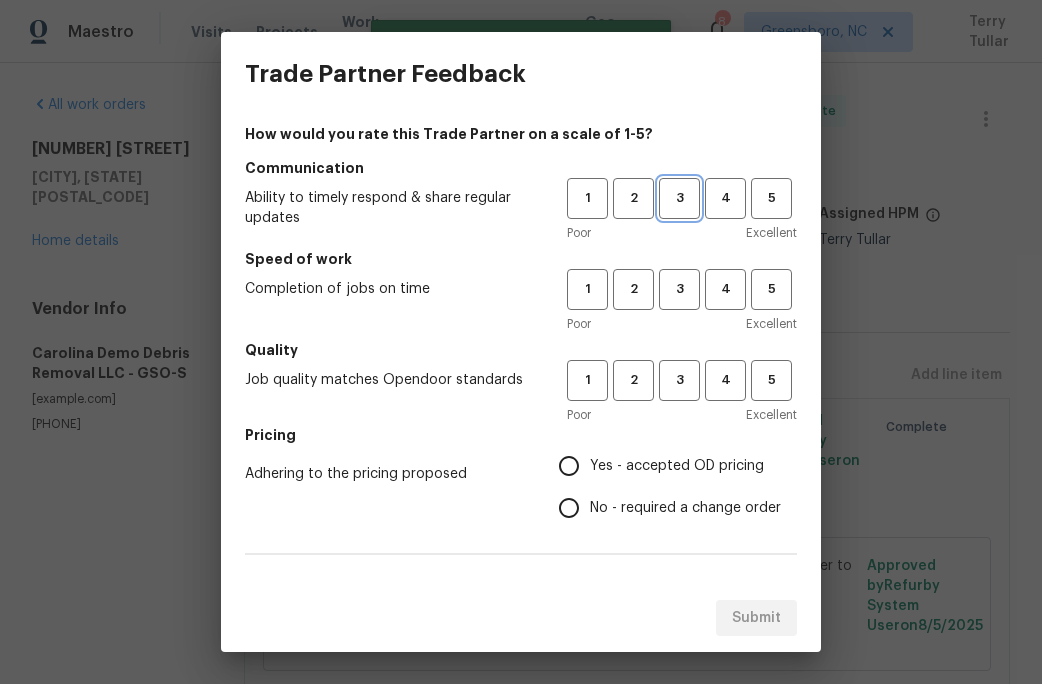 click on "3" at bounding box center [679, 198] 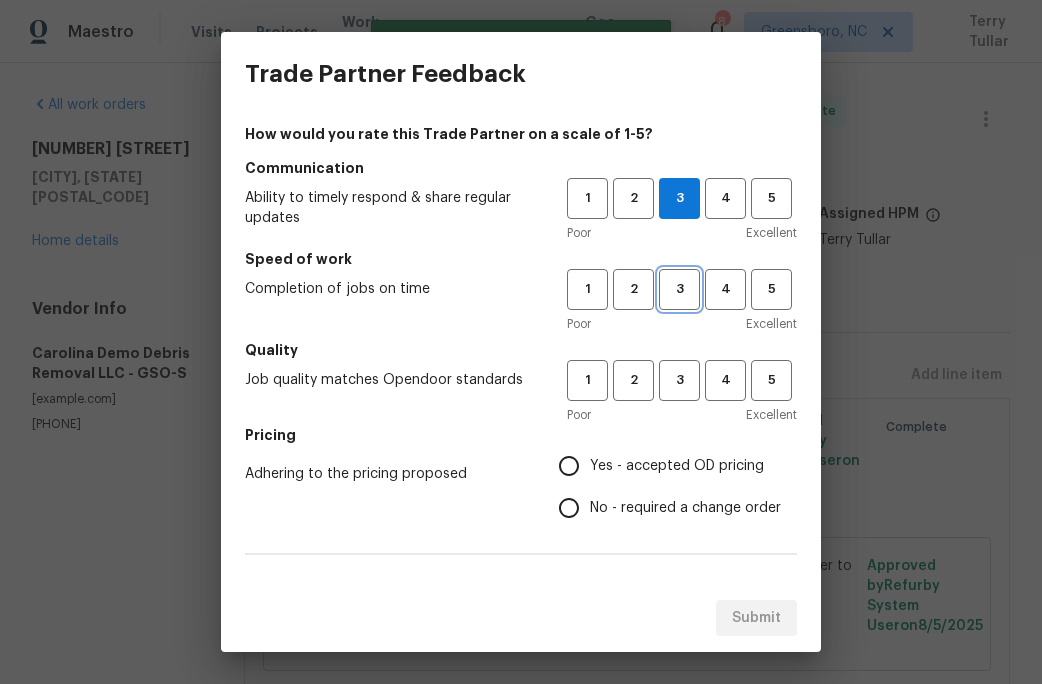 click on "3" at bounding box center (679, 289) 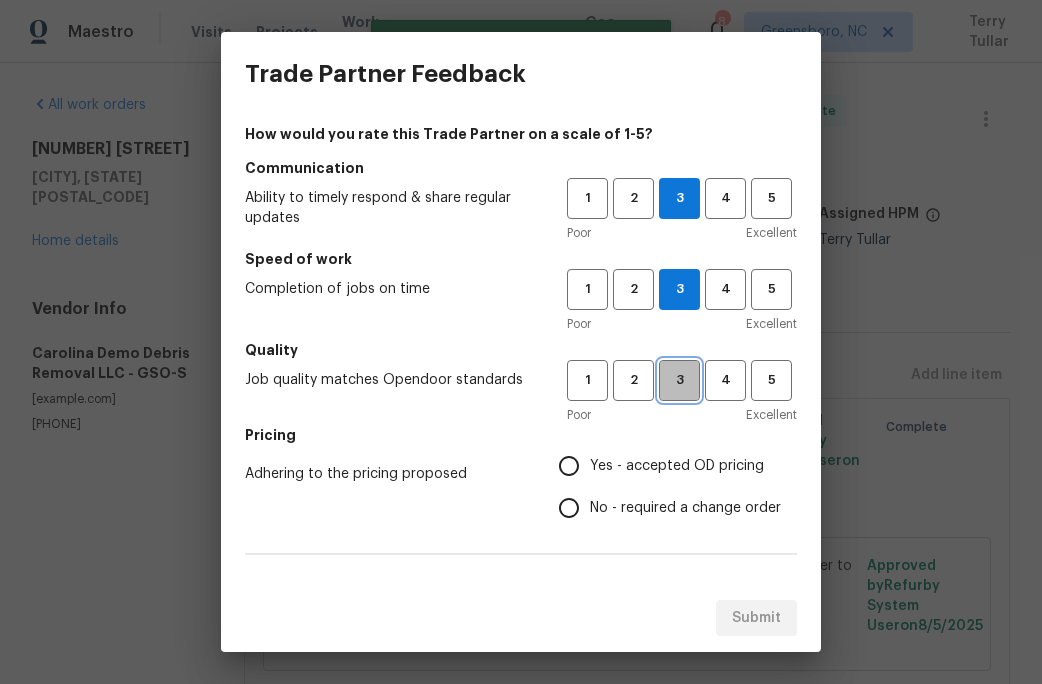 click on "3" at bounding box center (679, 380) 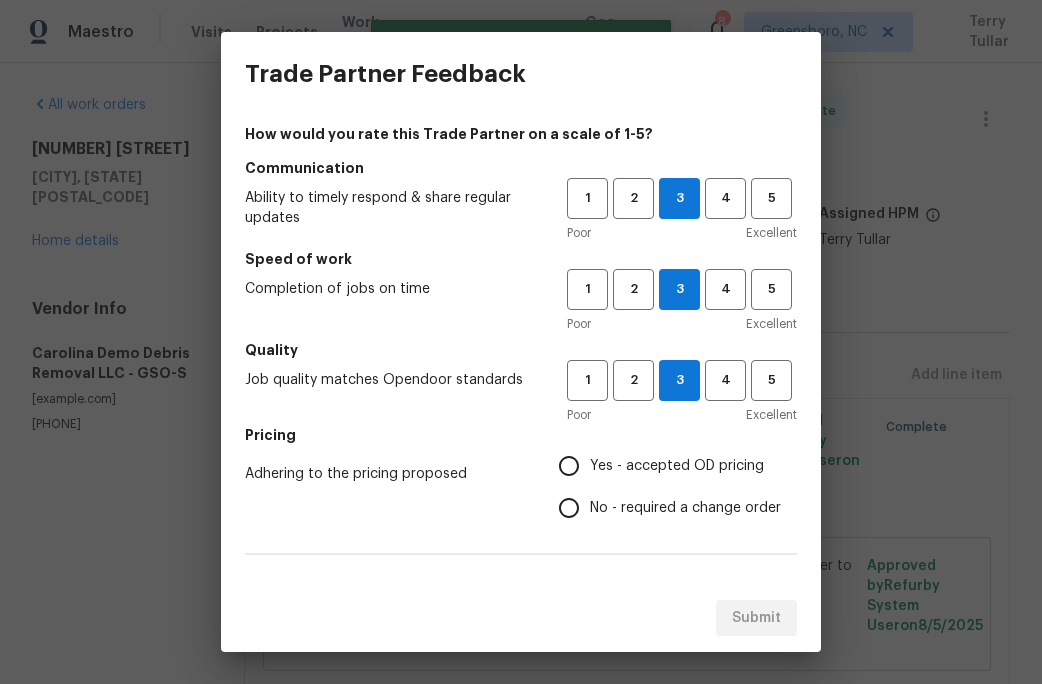 click on "Pricing" at bounding box center (521, 435) 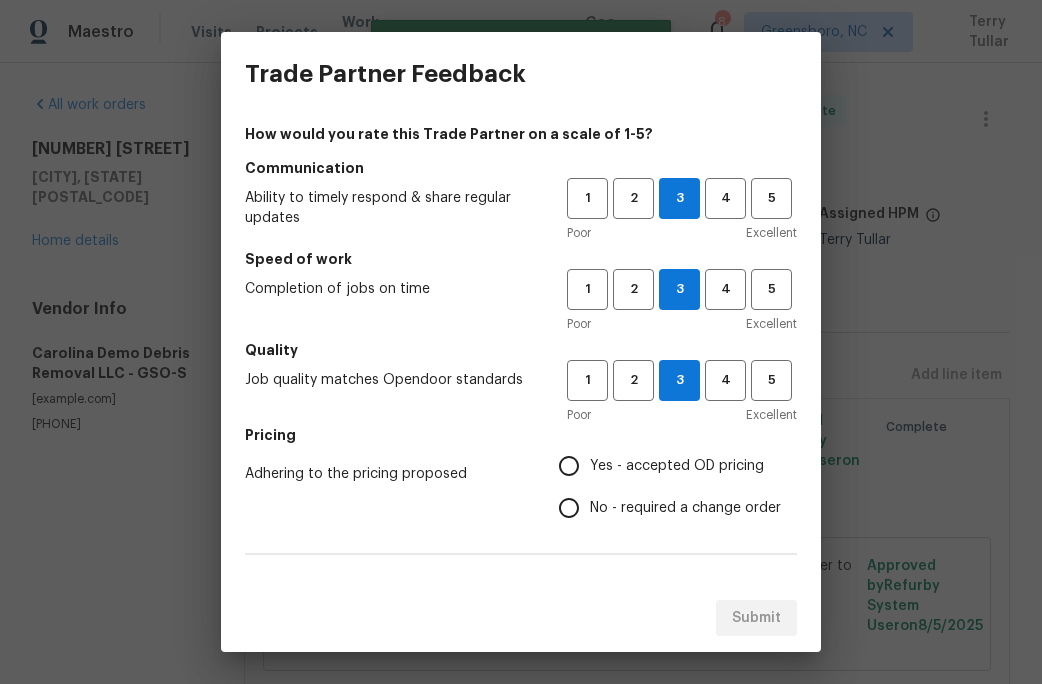 click on "Yes - accepted OD pricing" at bounding box center (569, 466) 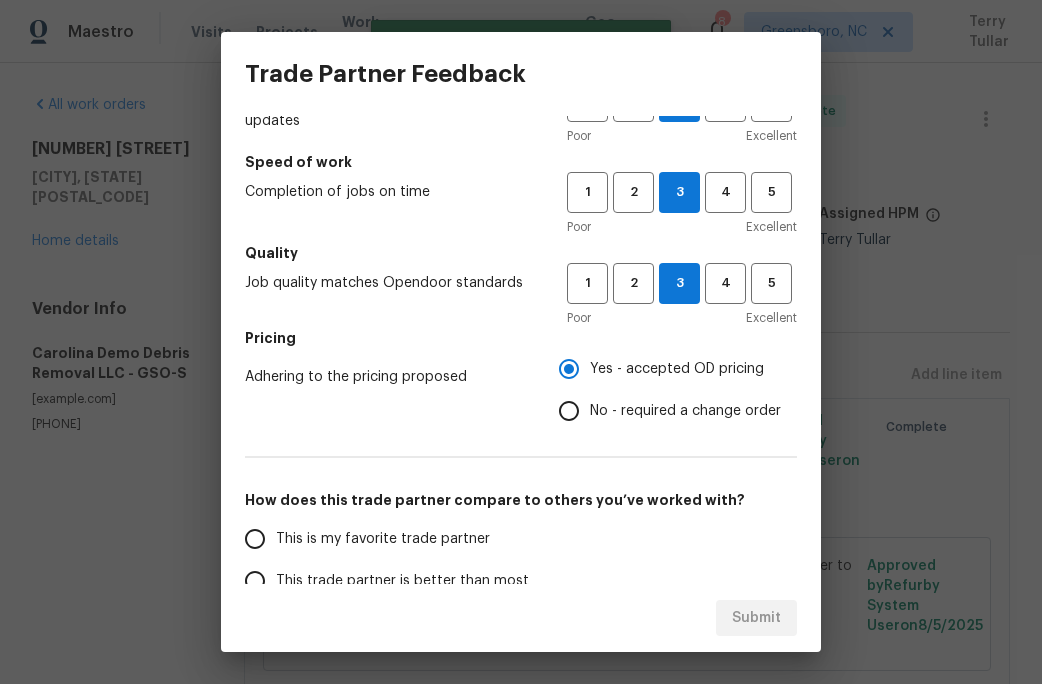 scroll, scrollTop: 156, scrollLeft: 0, axis: vertical 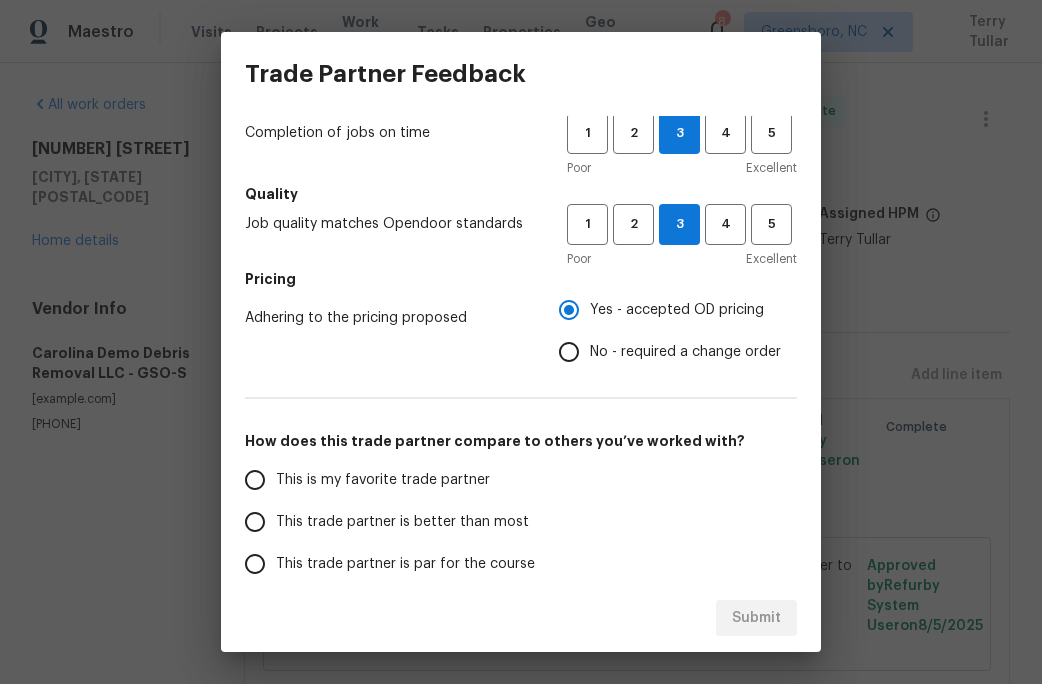 click on "This is my favorite trade partner" at bounding box center [383, 480] 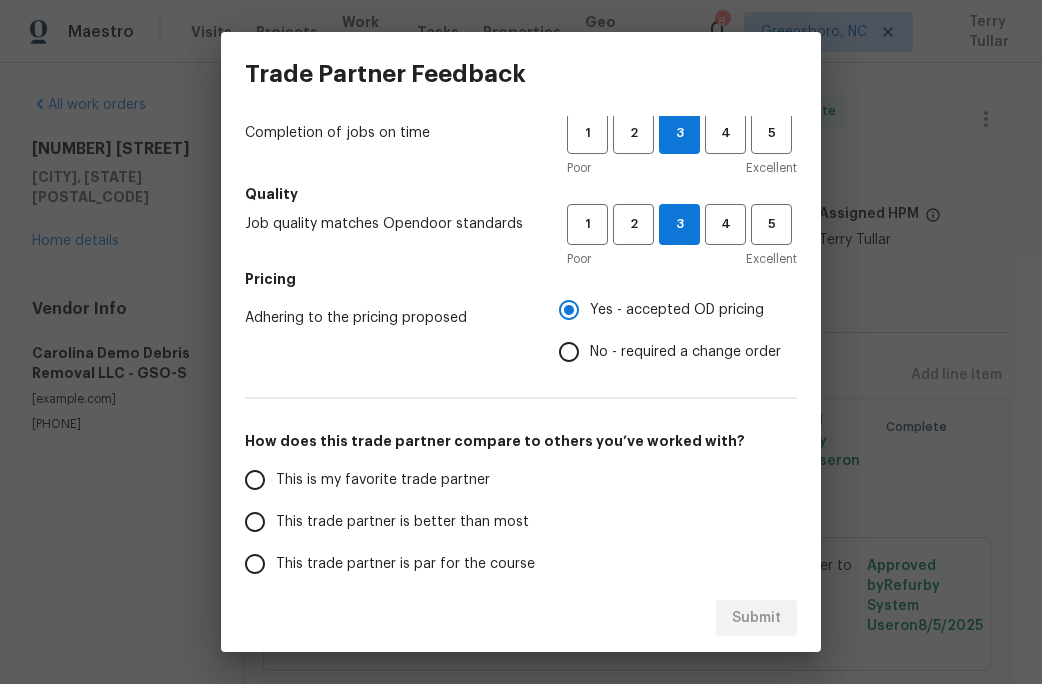 click on "This is my favorite trade partner" at bounding box center [255, 480] 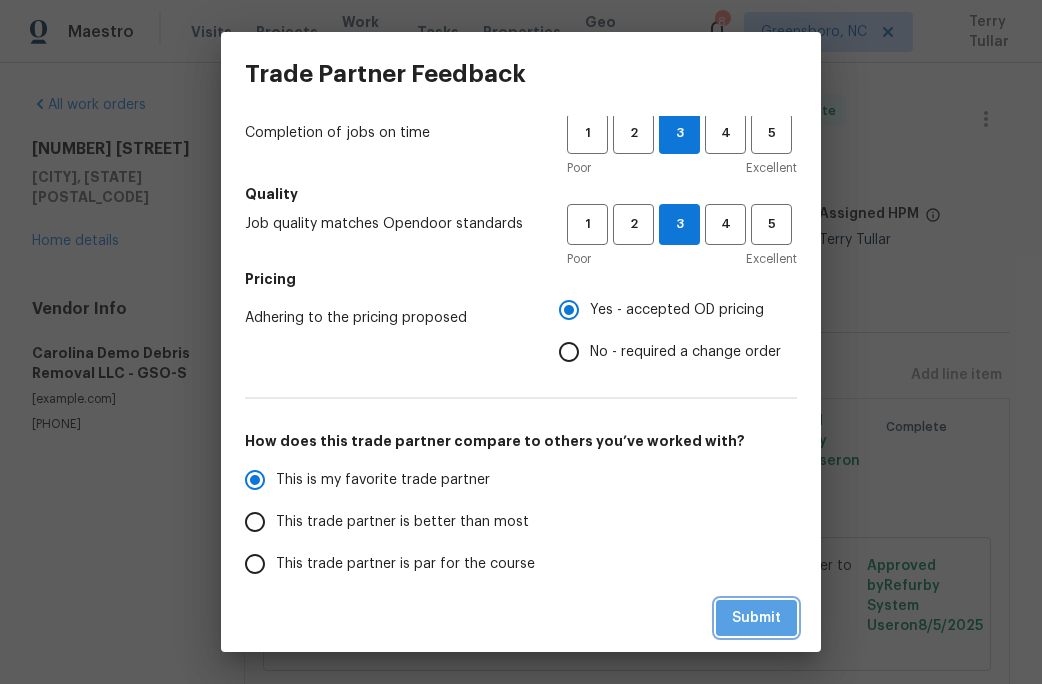 click on "Submit" at bounding box center [756, 618] 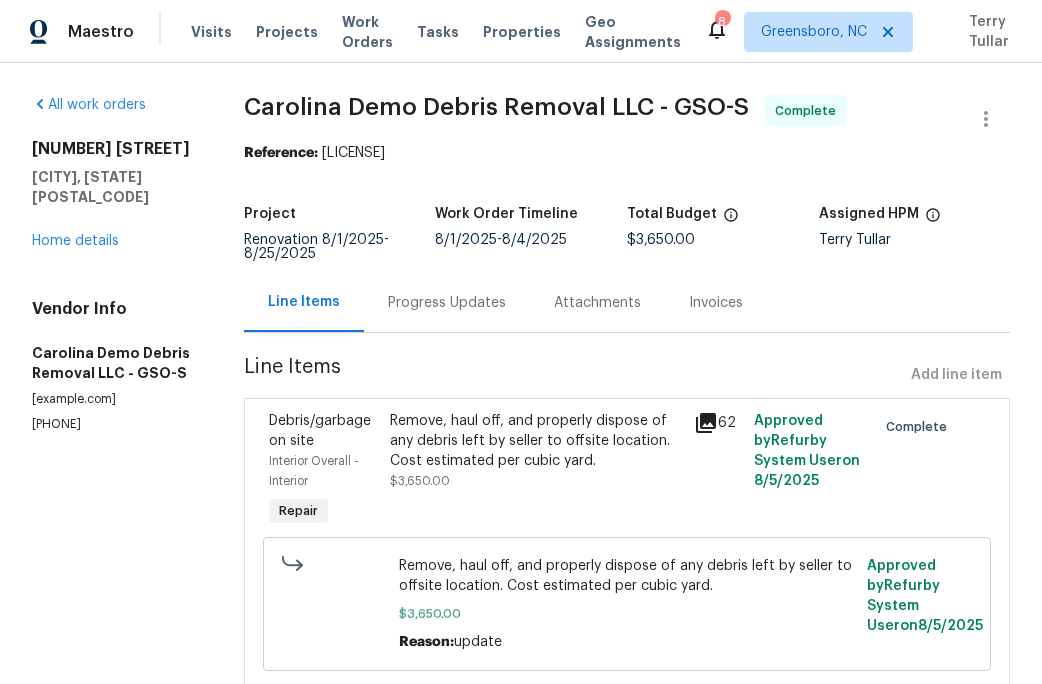radio on "false" 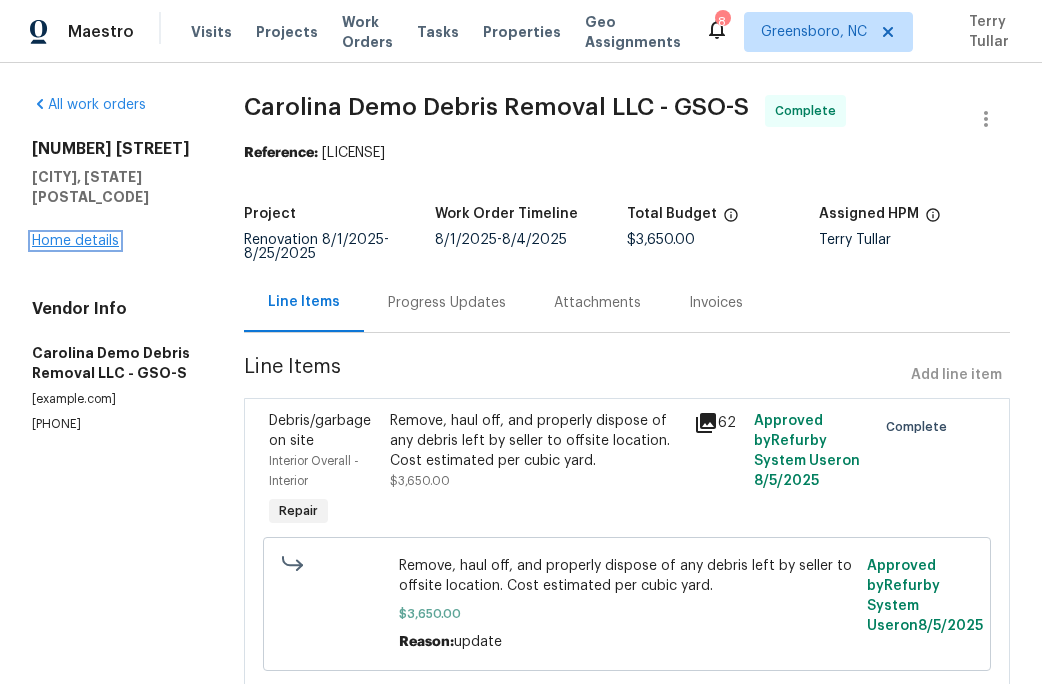 click on "Home details" at bounding box center [75, 241] 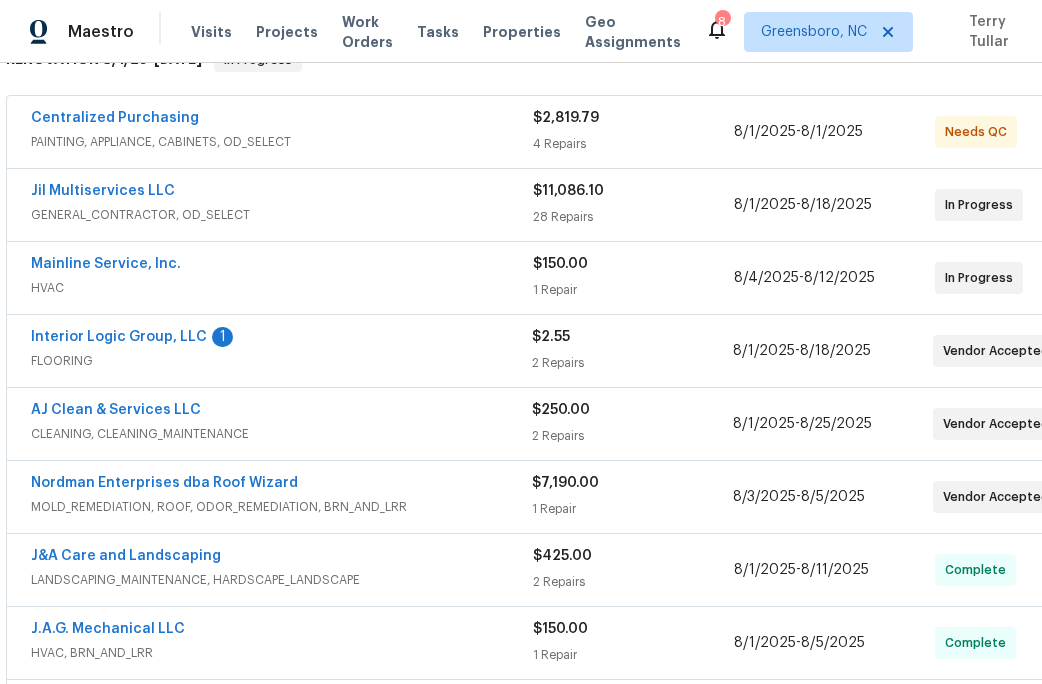 scroll, scrollTop: 353, scrollLeft: 0, axis: vertical 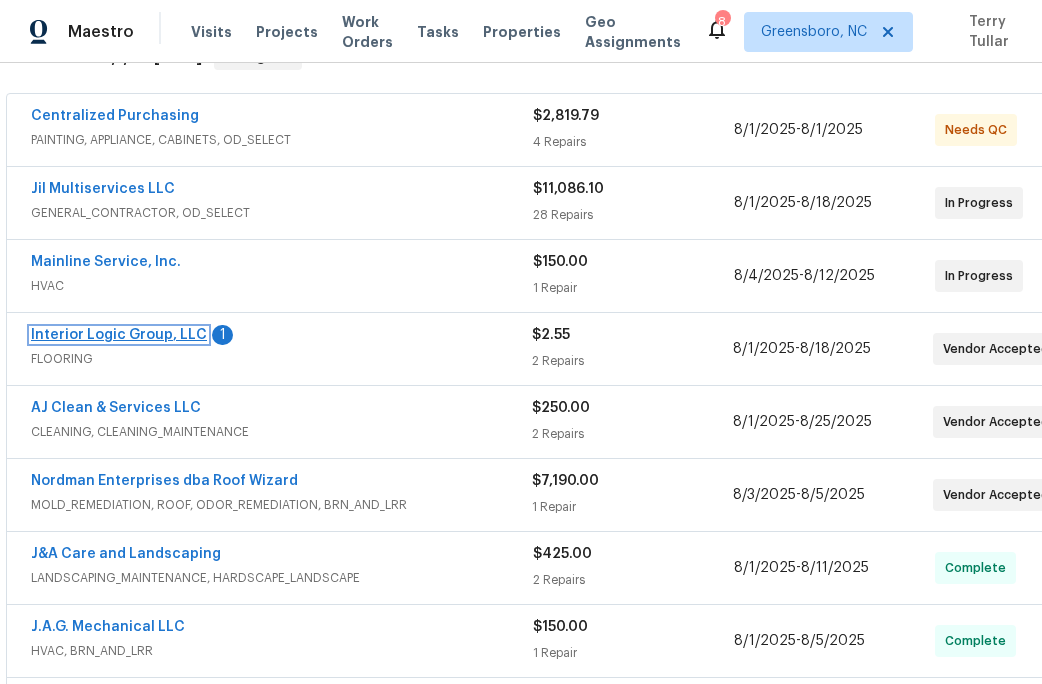 click on "Interior Logic Group, LLC" at bounding box center [119, 335] 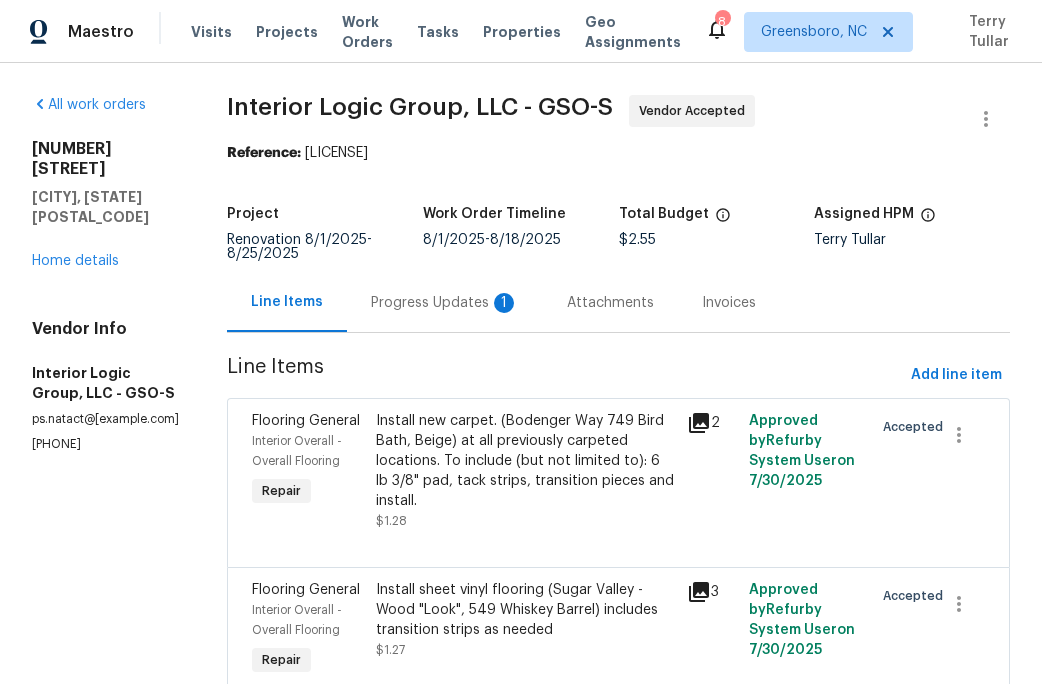 click on "Progress Updates 1" at bounding box center (445, 303) 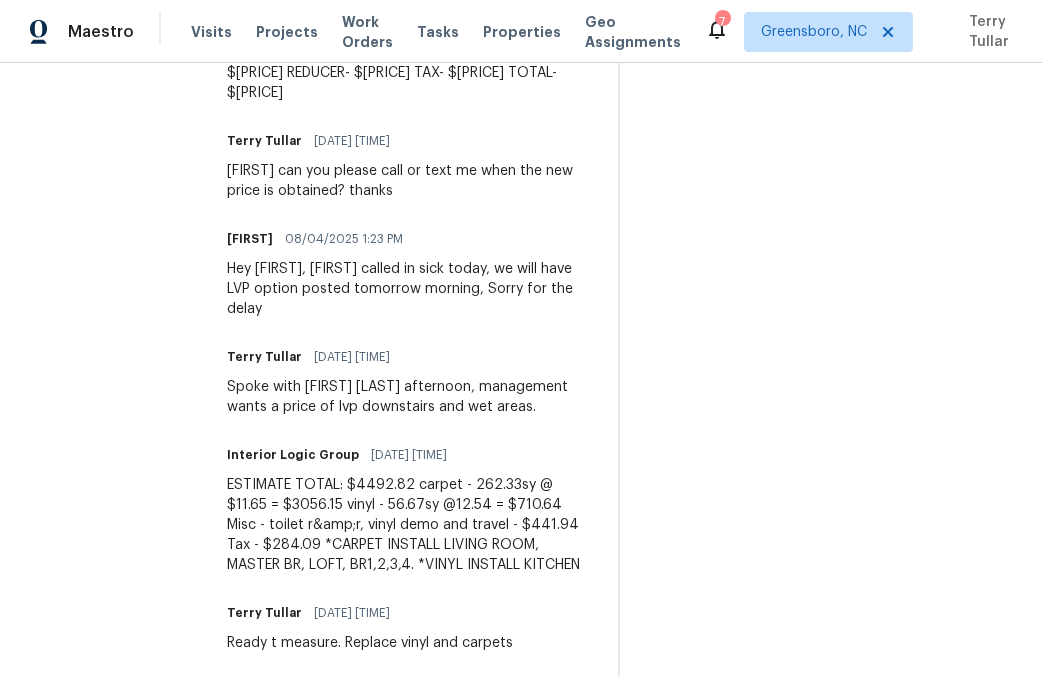 scroll, scrollTop: 821, scrollLeft: 0, axis: vertical 